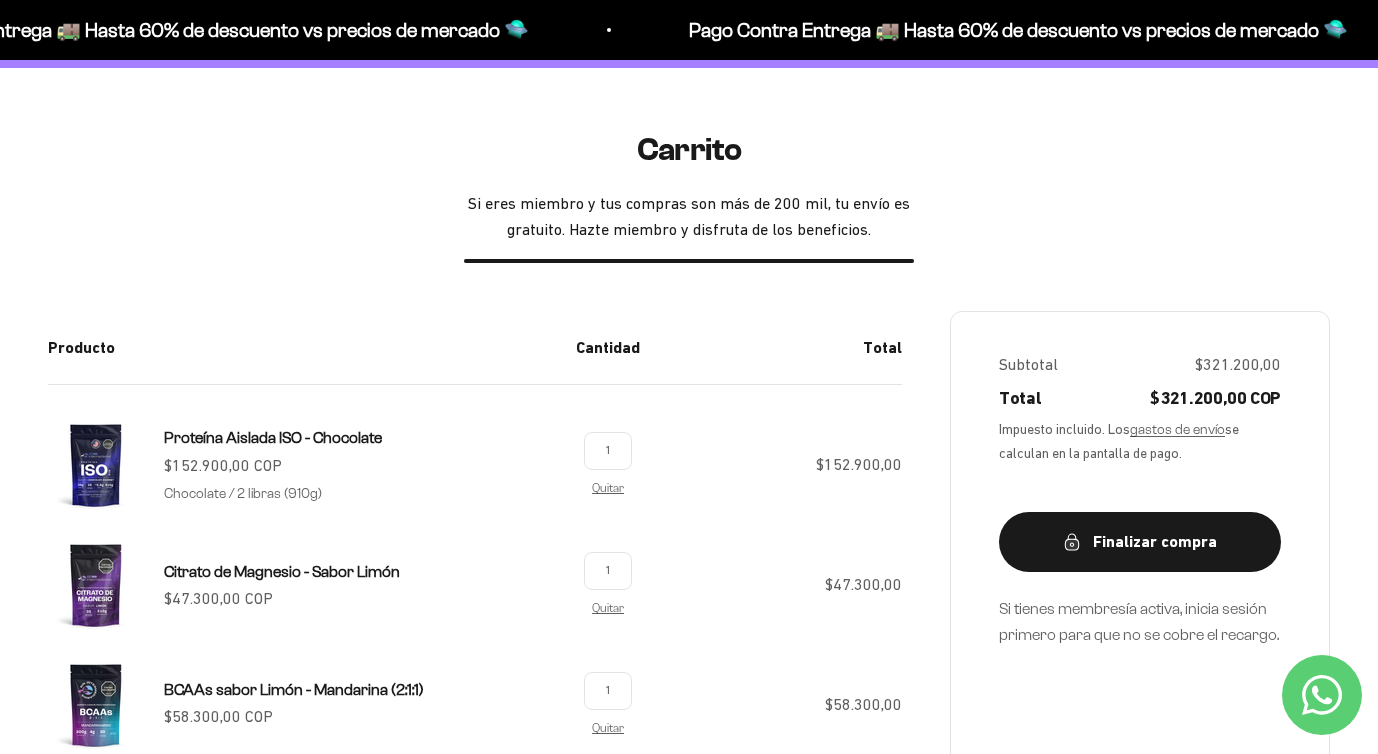 scroll, scrollTop: 7, scrollLeft: 0, axis: vertical 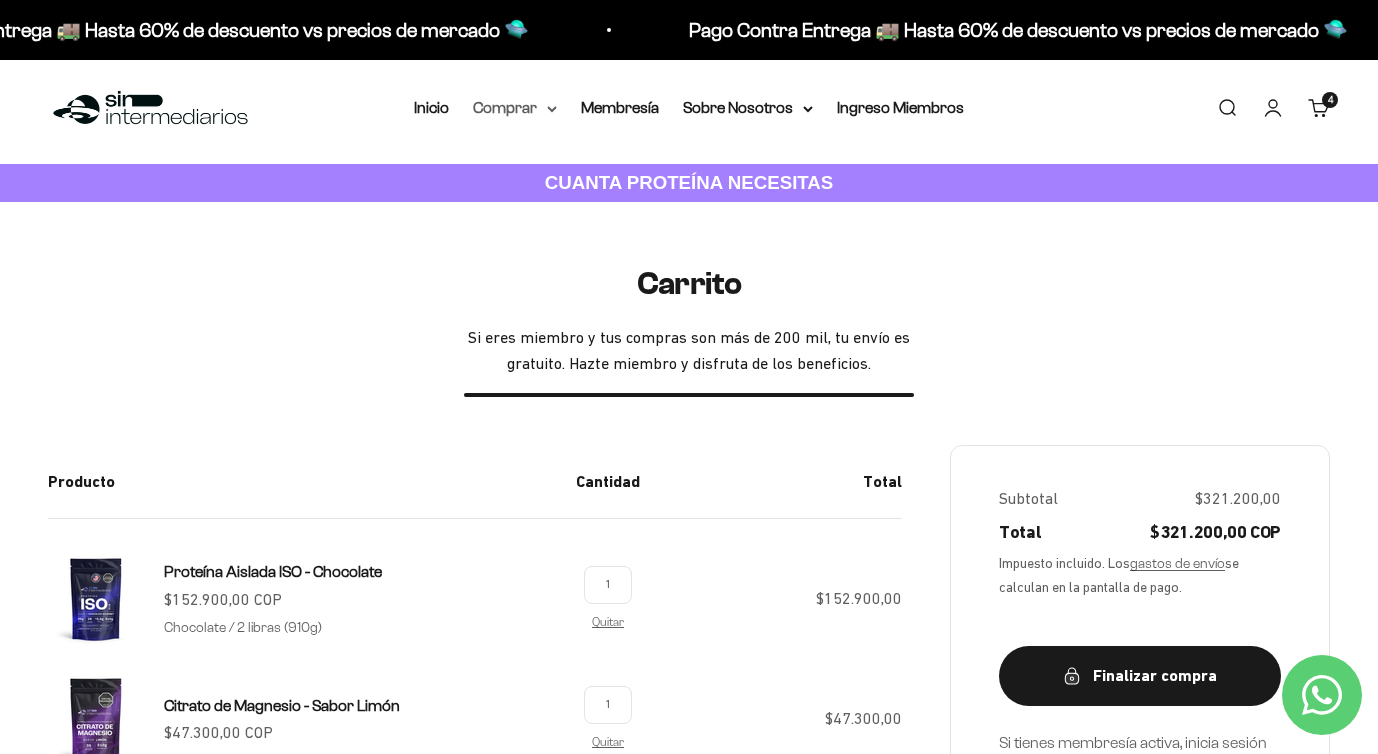 click on "Comprar" at bounding box center [515, 108] 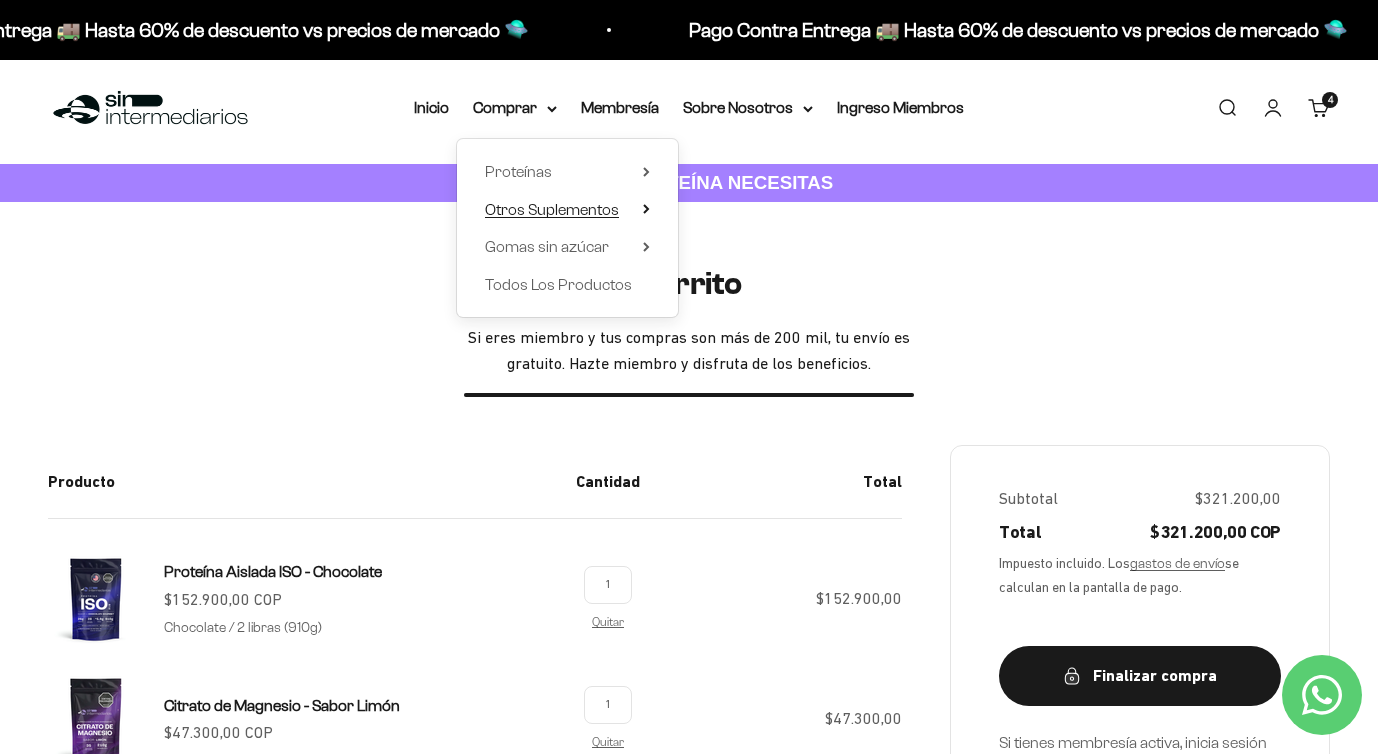 click on "Otros Suplementos" at bounding box center [552, 209] 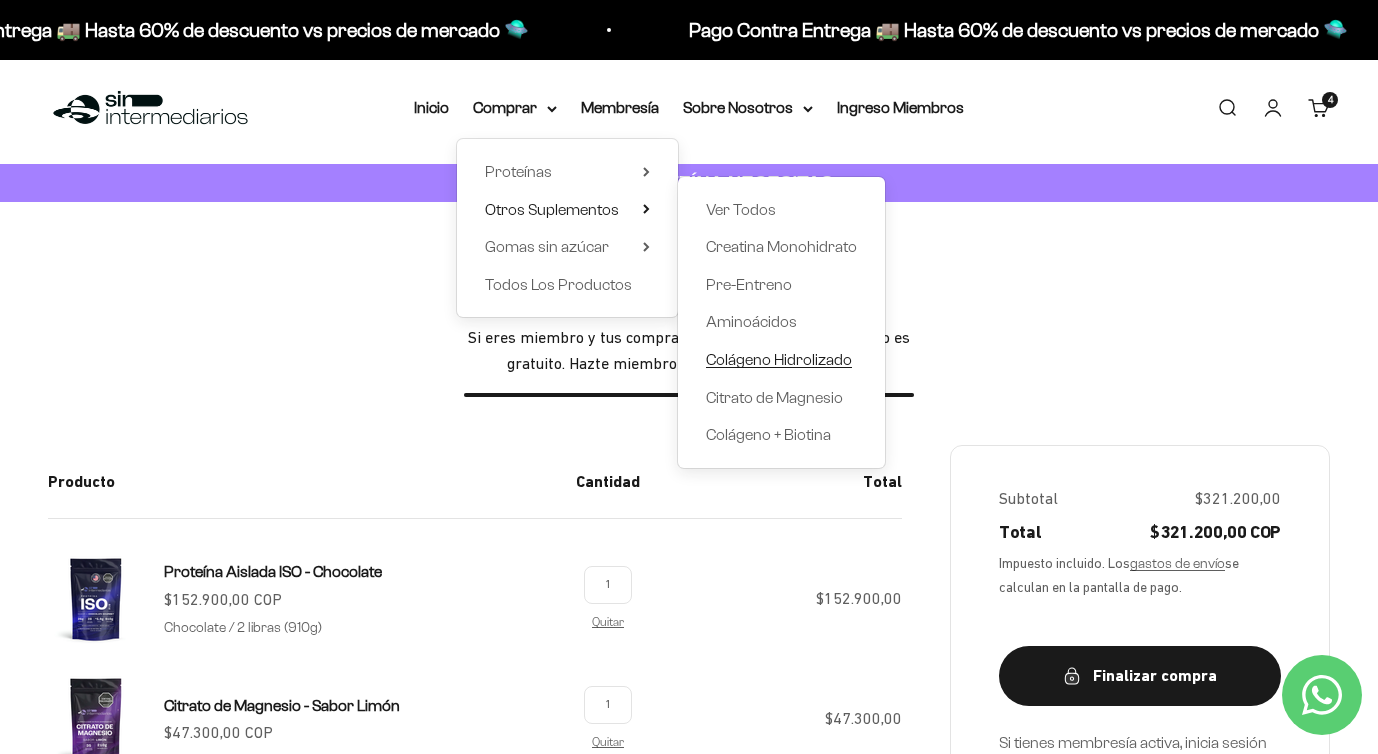 click on "Colágeno Hidrolizado" at bounding box center (779, 359) 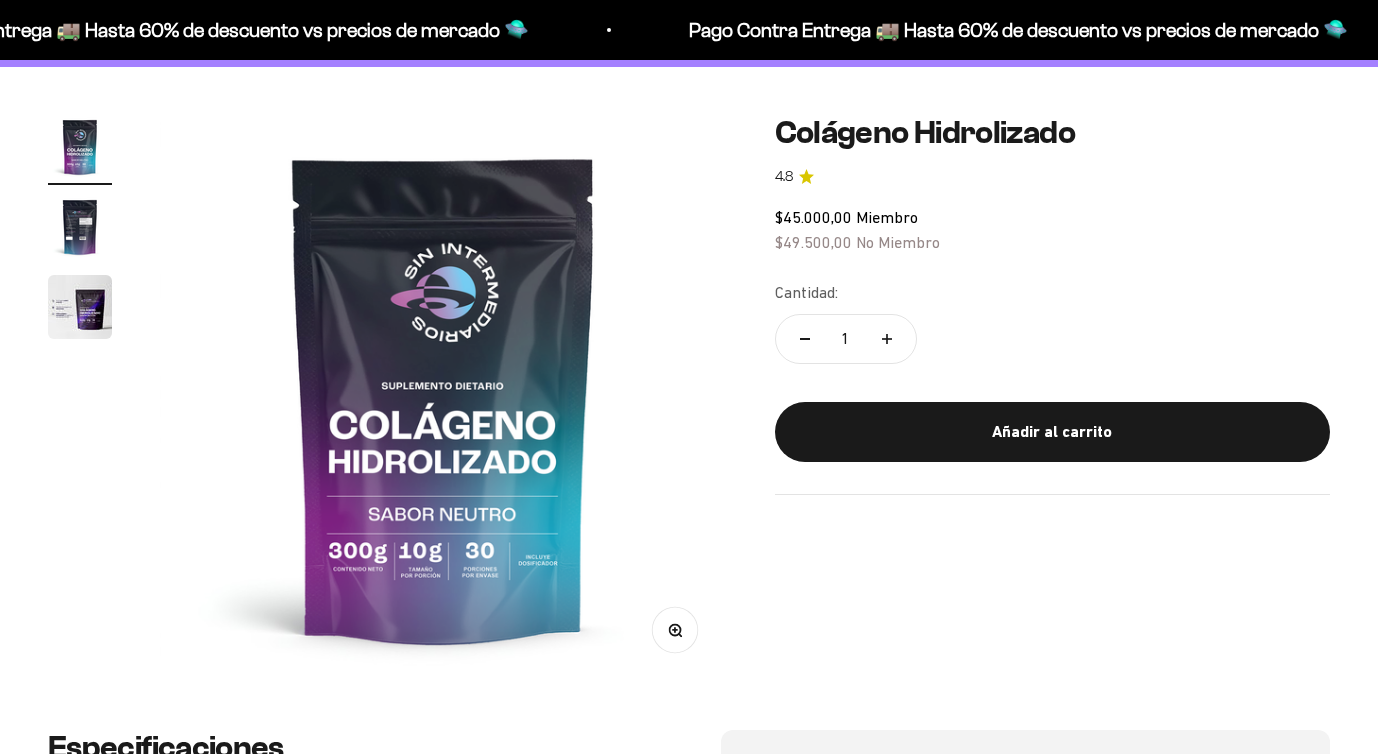 scroll, scrollTop: 184, scrollLeft: 0, axis: vertical 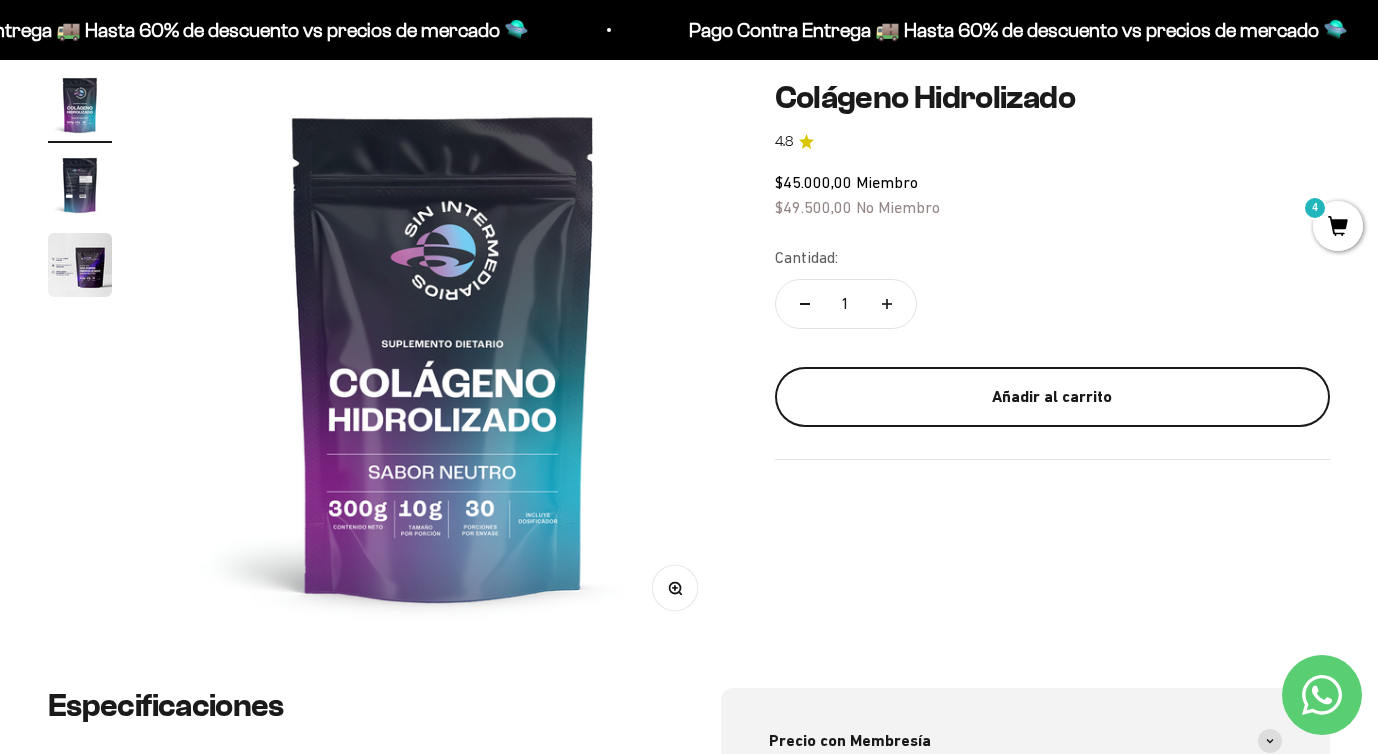 click on "Añadir al carrito" at bounding box center (1052, 397) 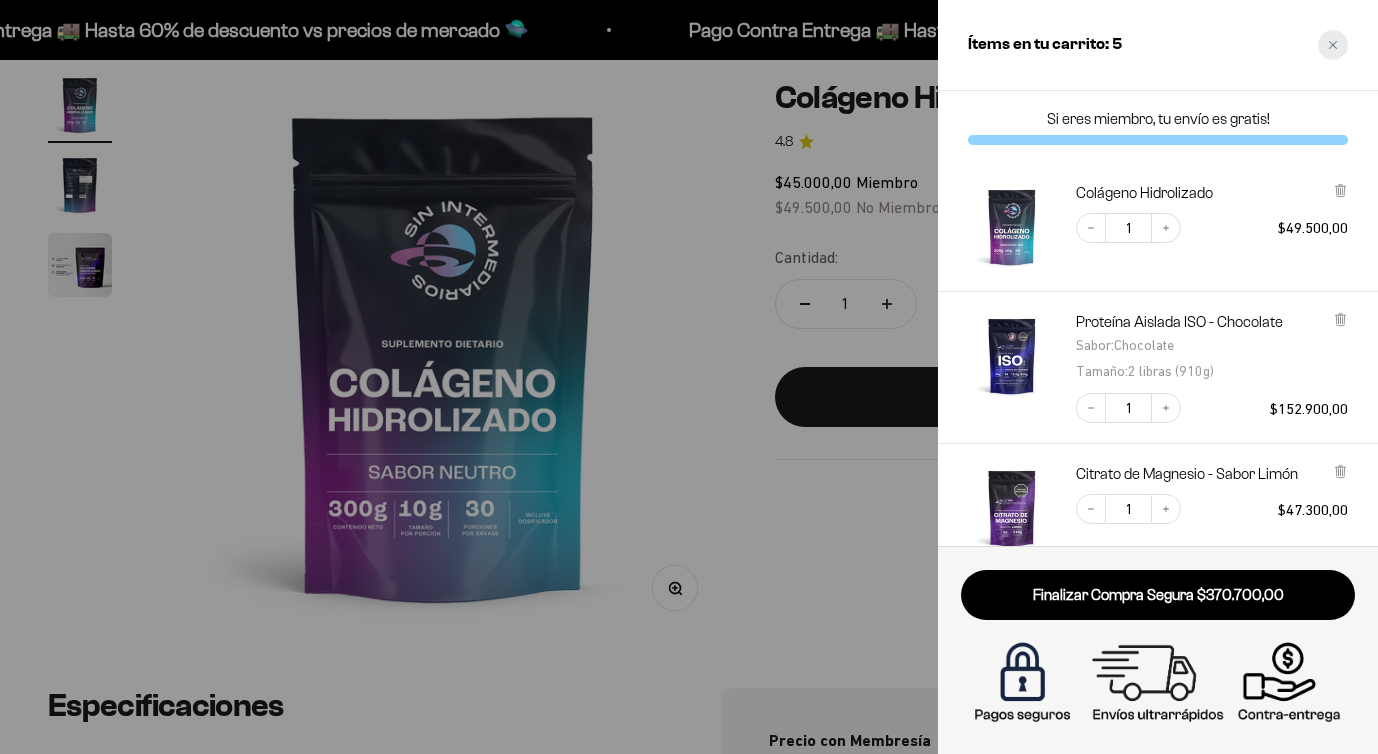 click at bounding box center (1333, 45) 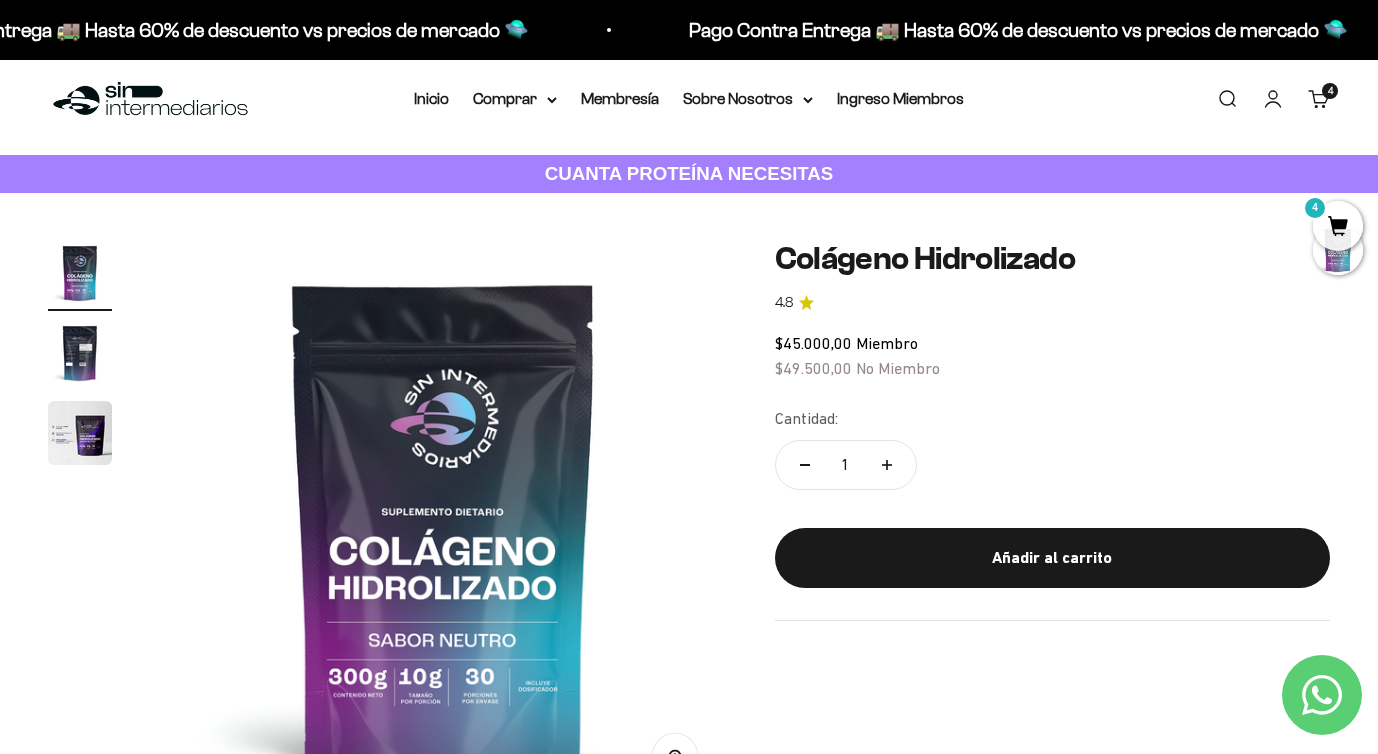 scroll, scrollTop: 0, scrollLeft: 0, axis: both 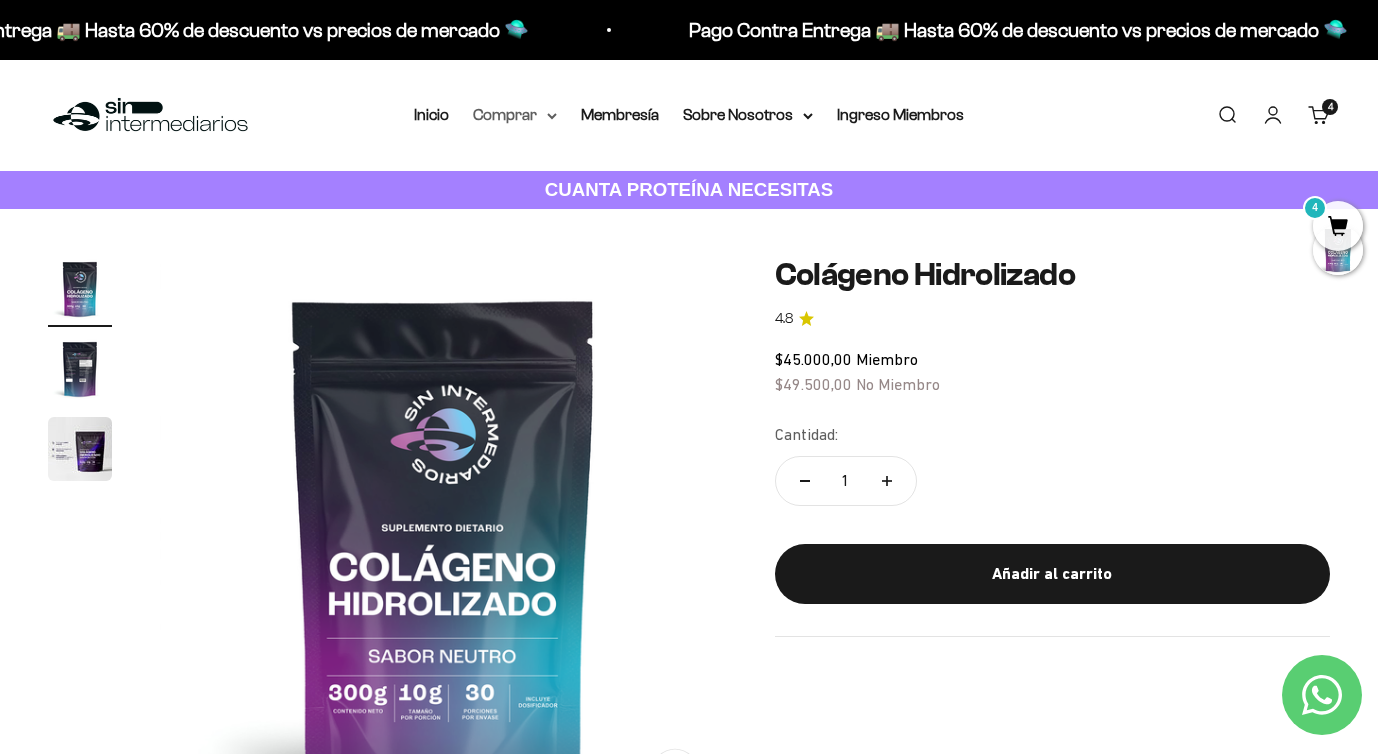 click on "Comprar" at bounding box center [515, 115] 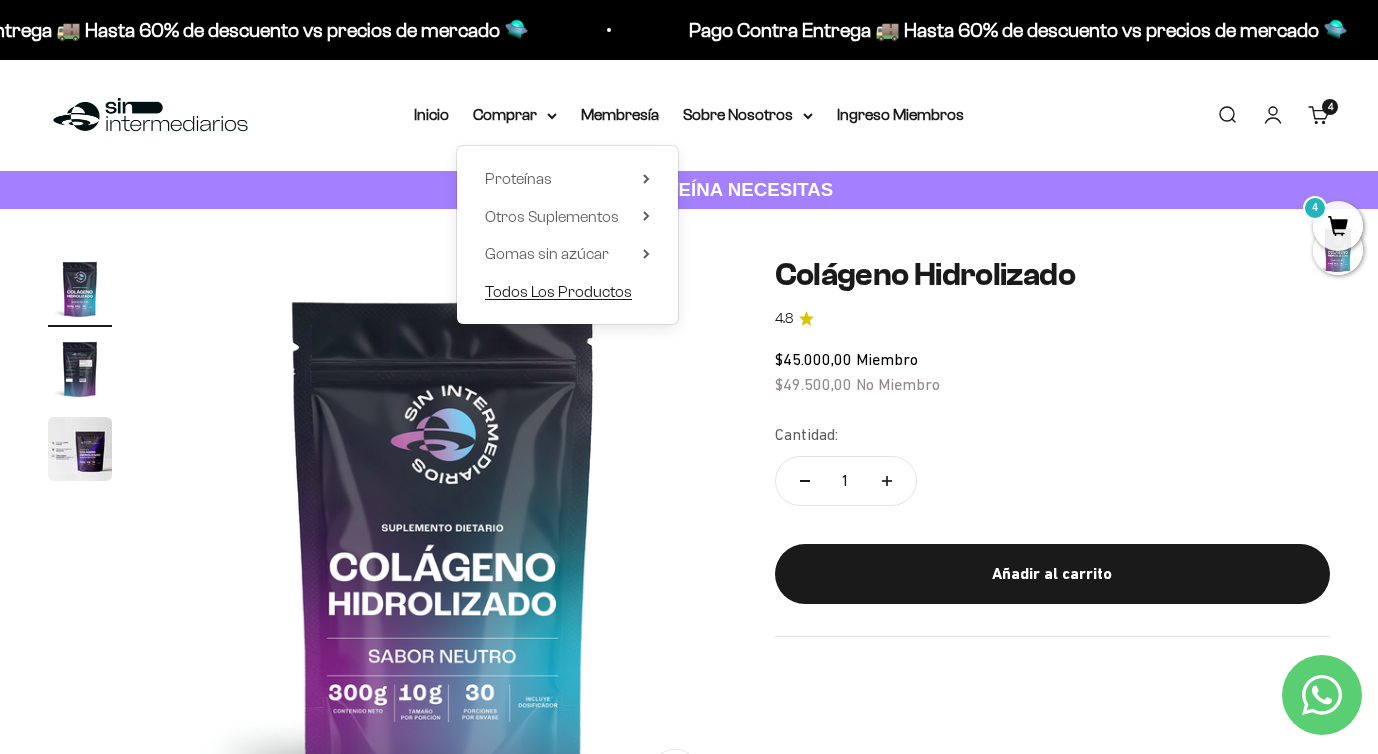 click on "Todos Los Productos" at bounding box center (558, 291) 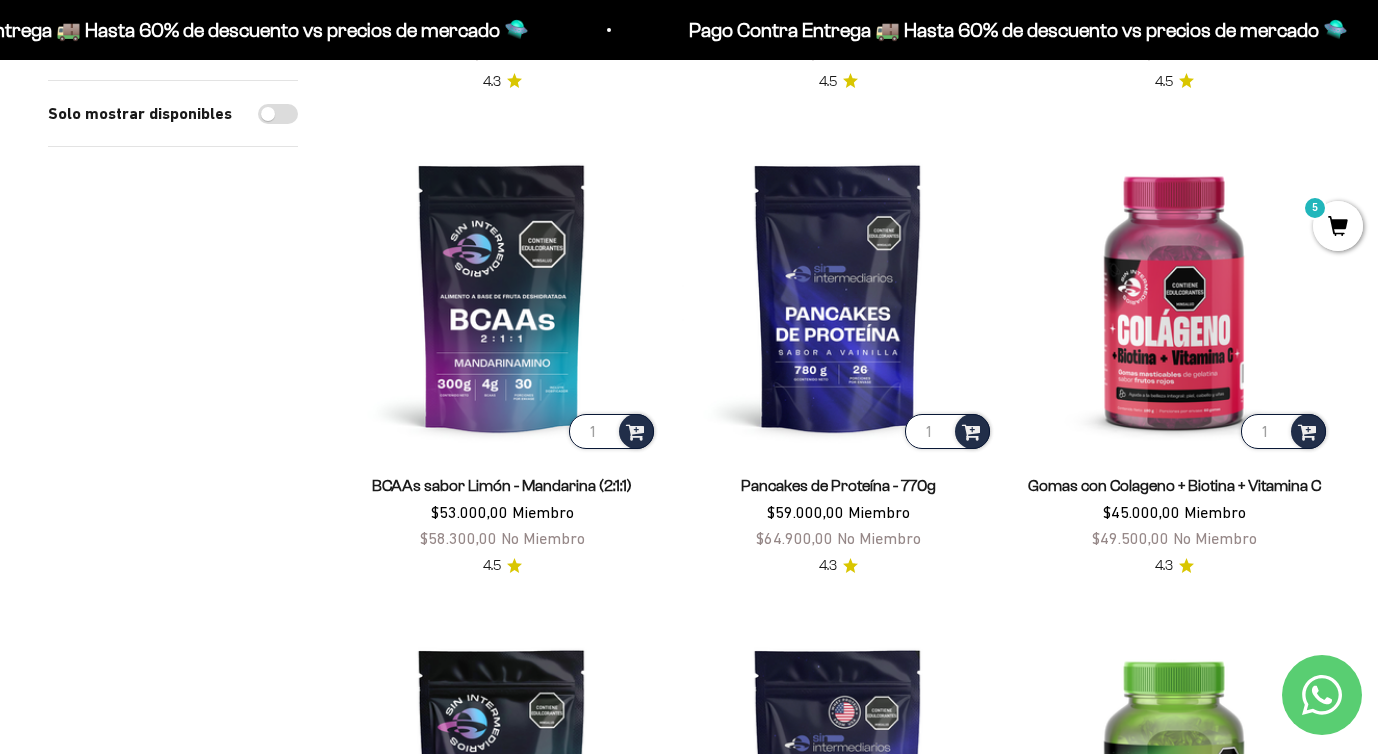 scroll, scrollTop: 1153, scrollLeft: 0, axis: vertical 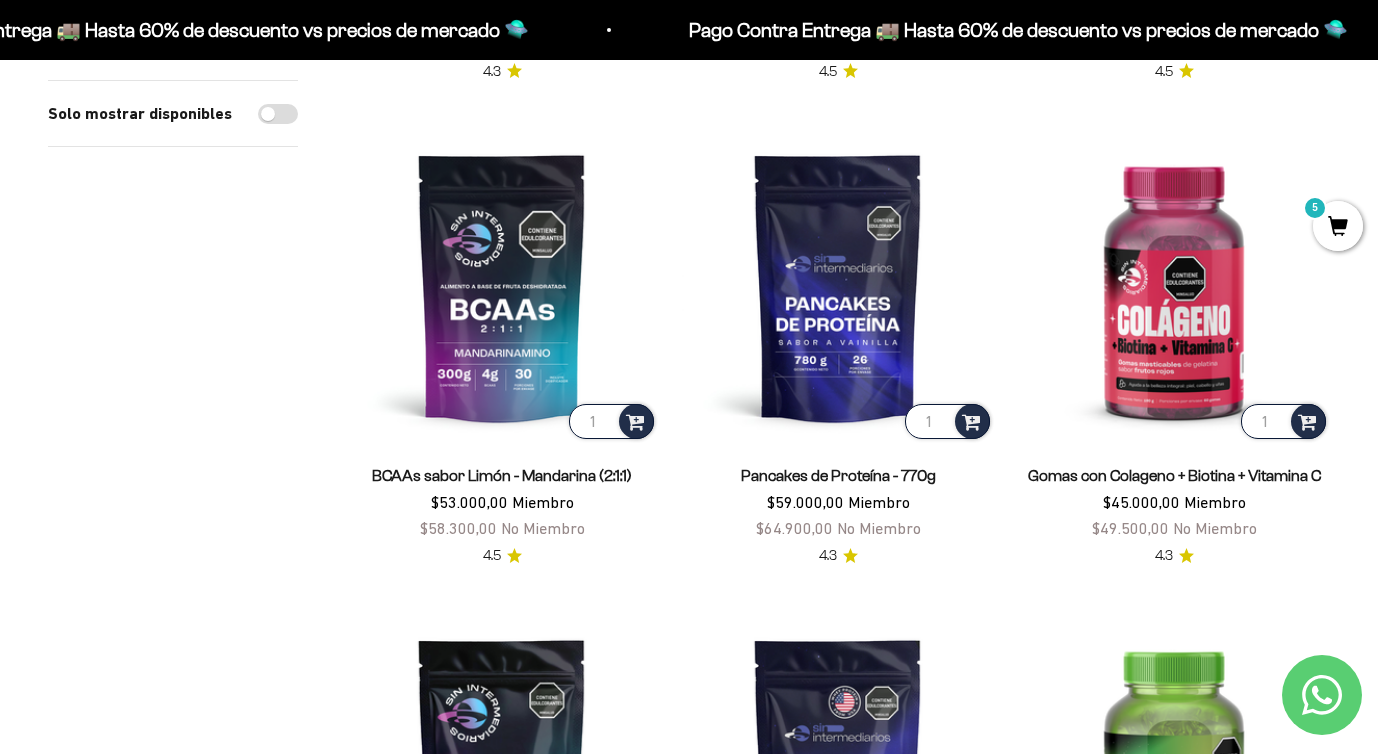 click on "Pancakes de Proteína - 770g" at bounding box center (838, 475) 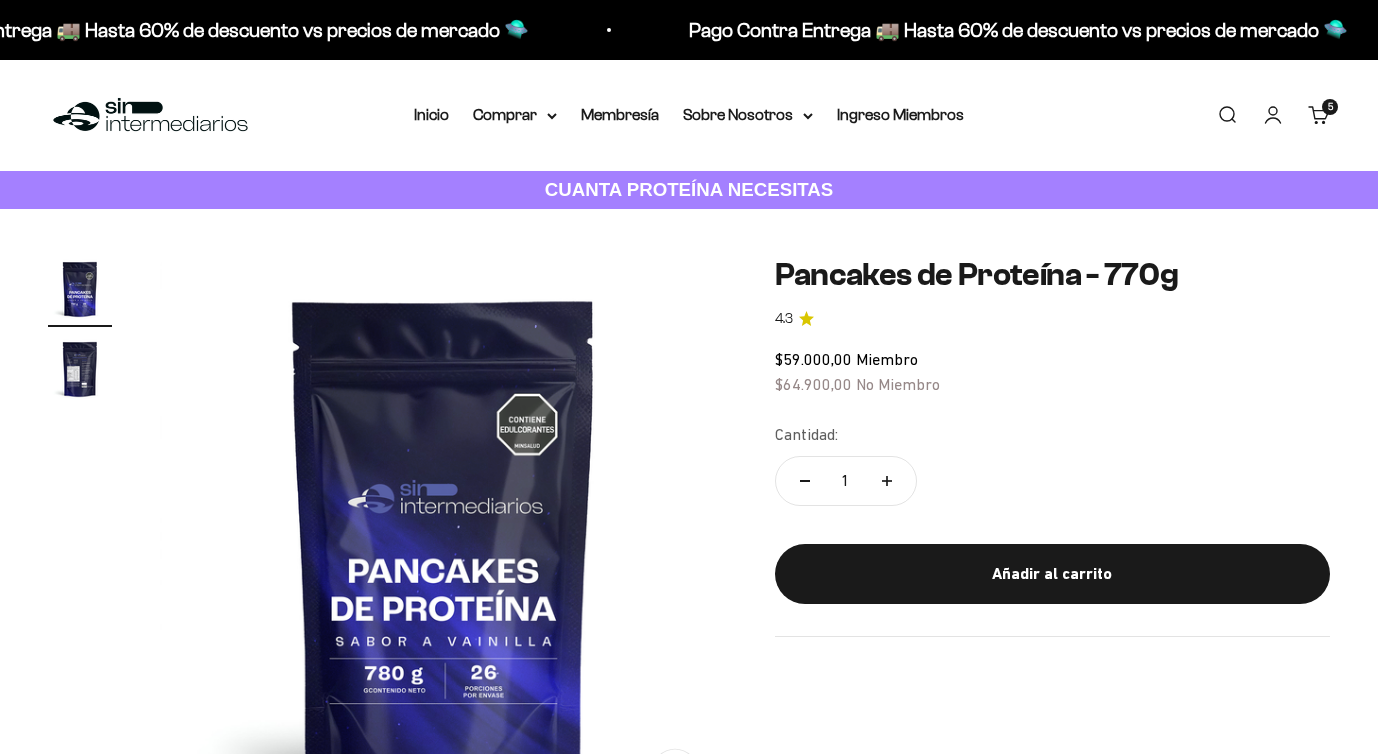 scroll, scrollTop: 0, scrollLeft: 0, axis: both 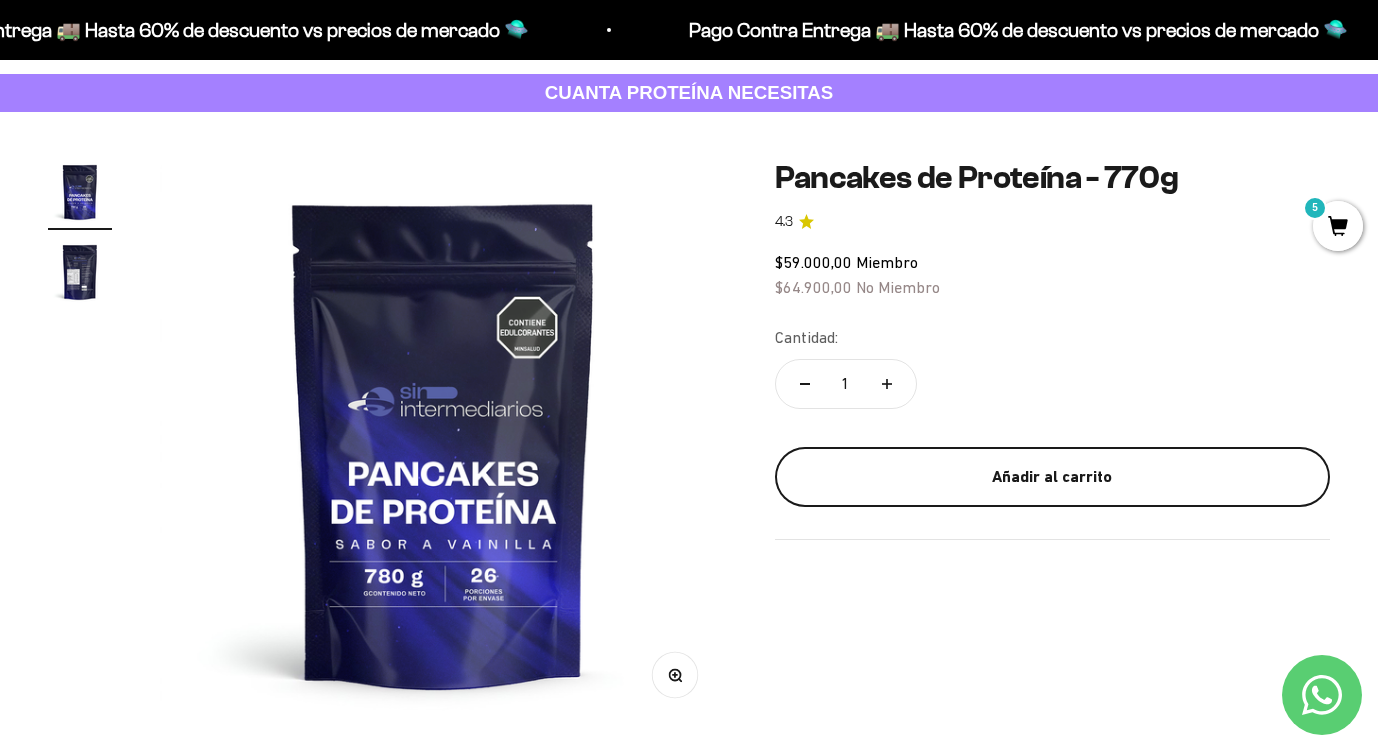 click on "Añadir al carrito" at bounding box center [1052, 477] 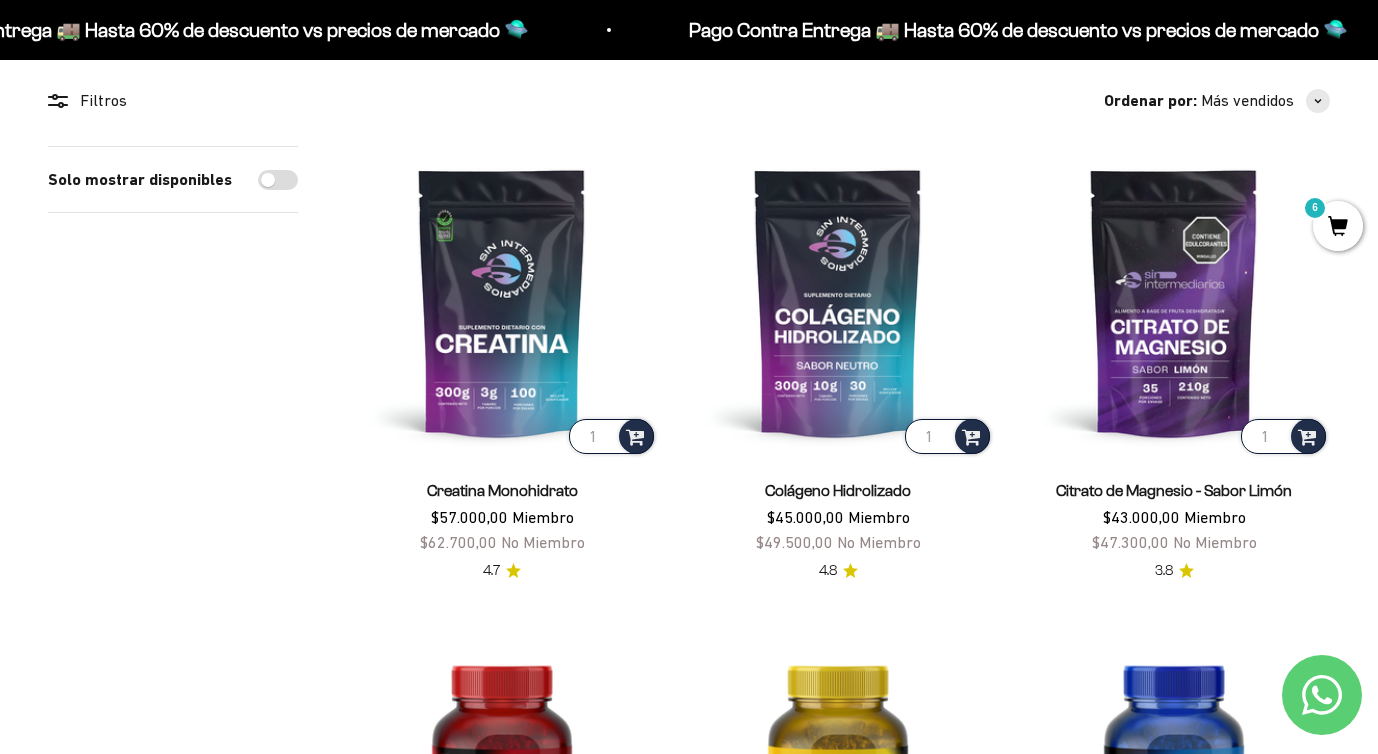 scroll, scrollTop: 0, scrollLeft: 0, axis: both 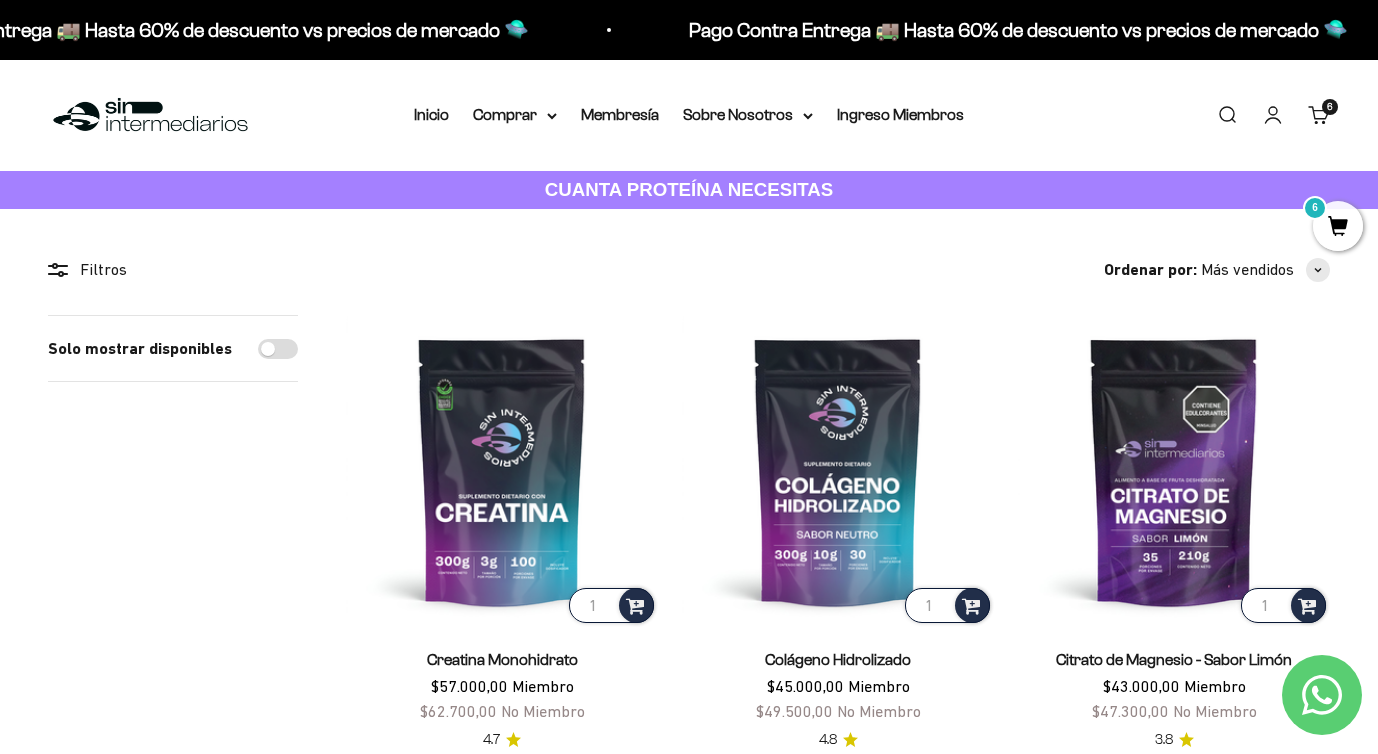 click on "6" at bounding box center (0, 0) 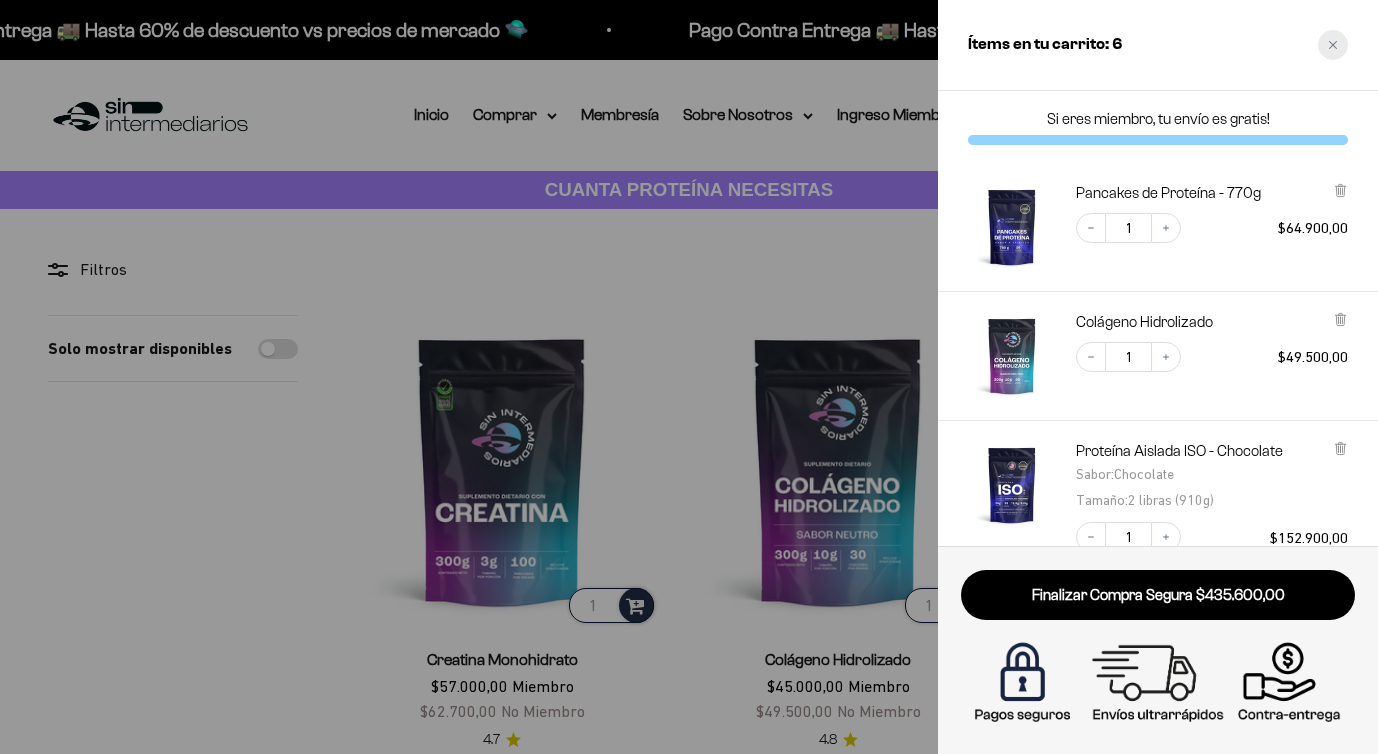 click at bounding box center (1333, 45) 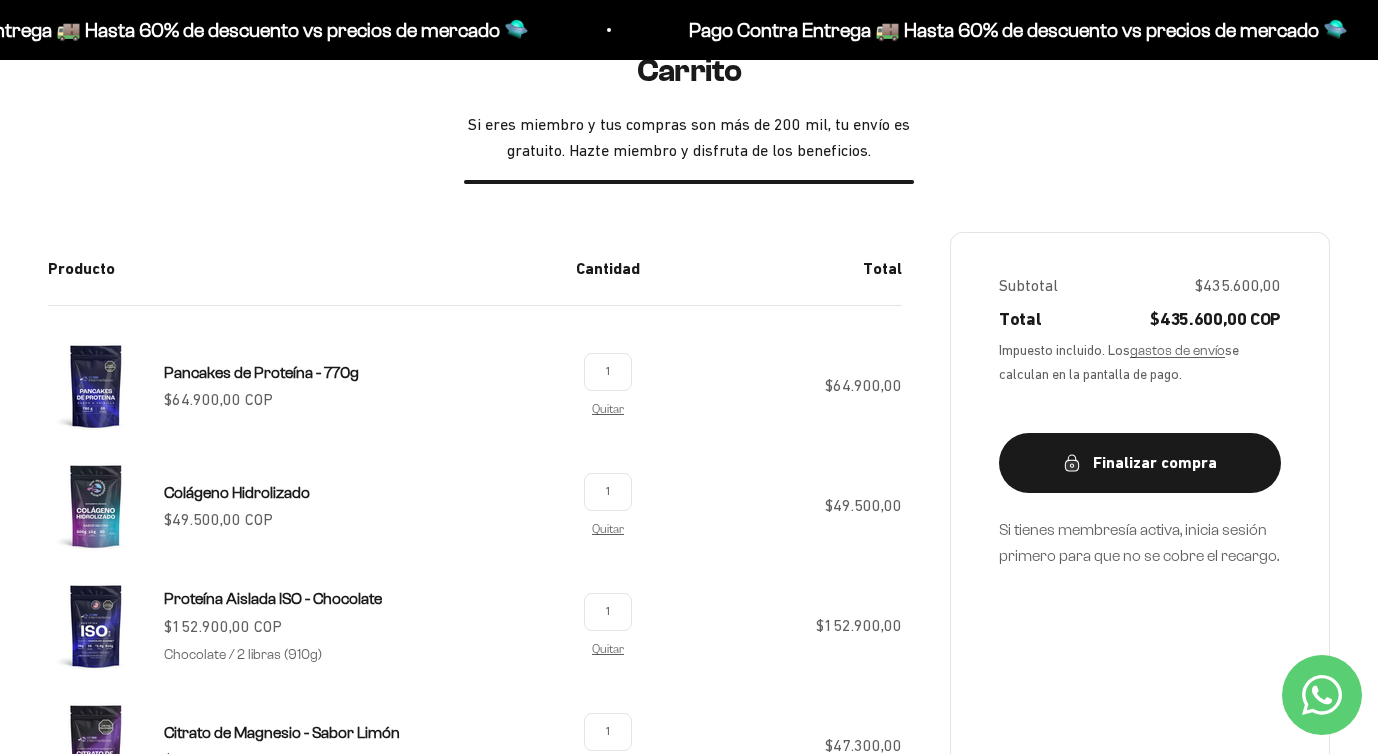 scroll, scrollTop: 231, scrollLeft: 0, axis: vertical 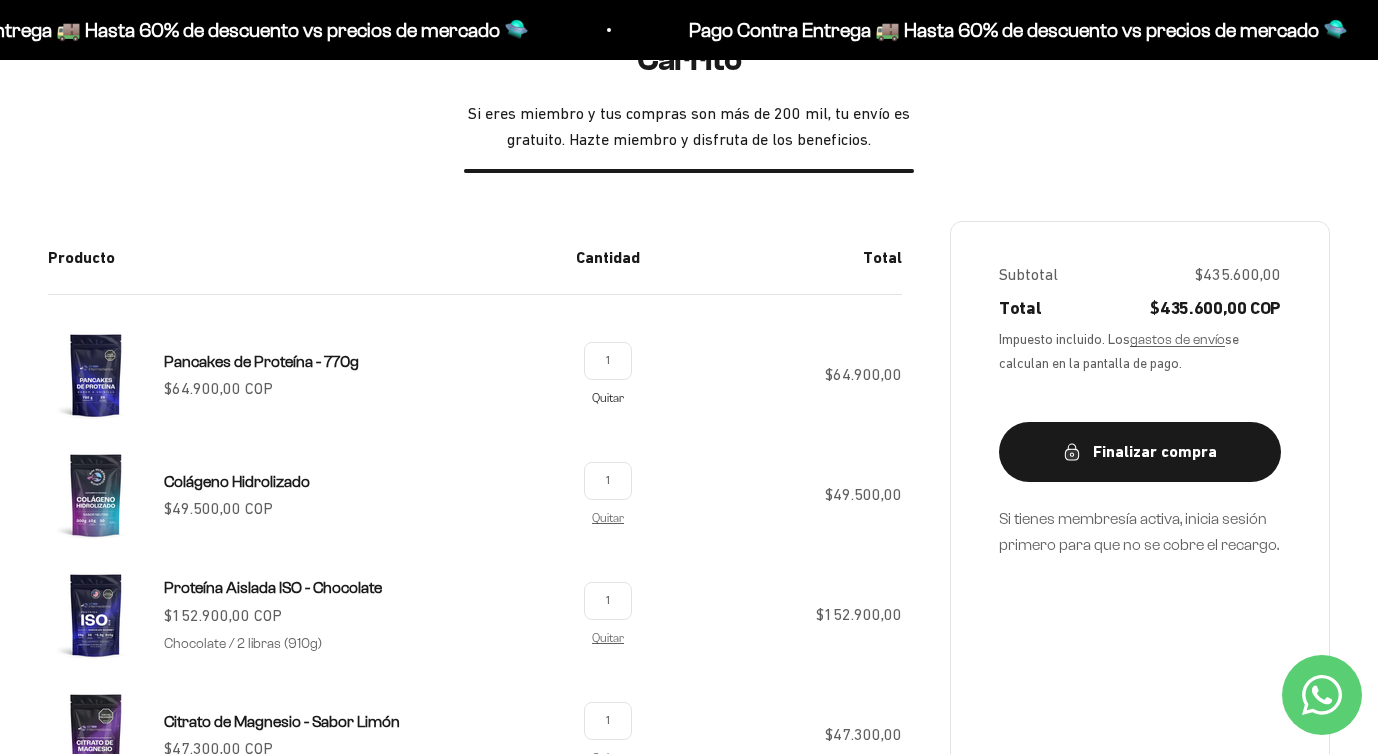 click on "Quitar" at bounding box center (608, 397) 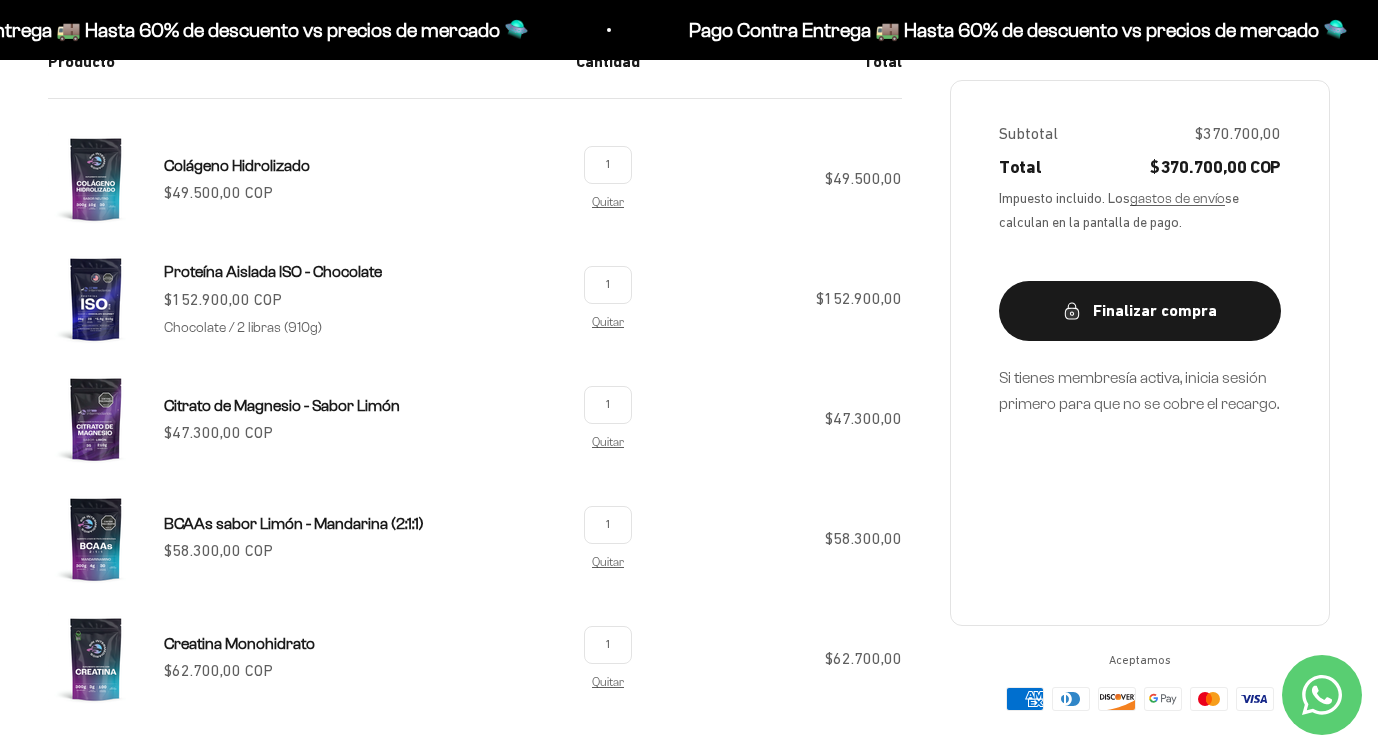 scroll, scrollTop: 425, scrollLeft: 0, axis: vertical 